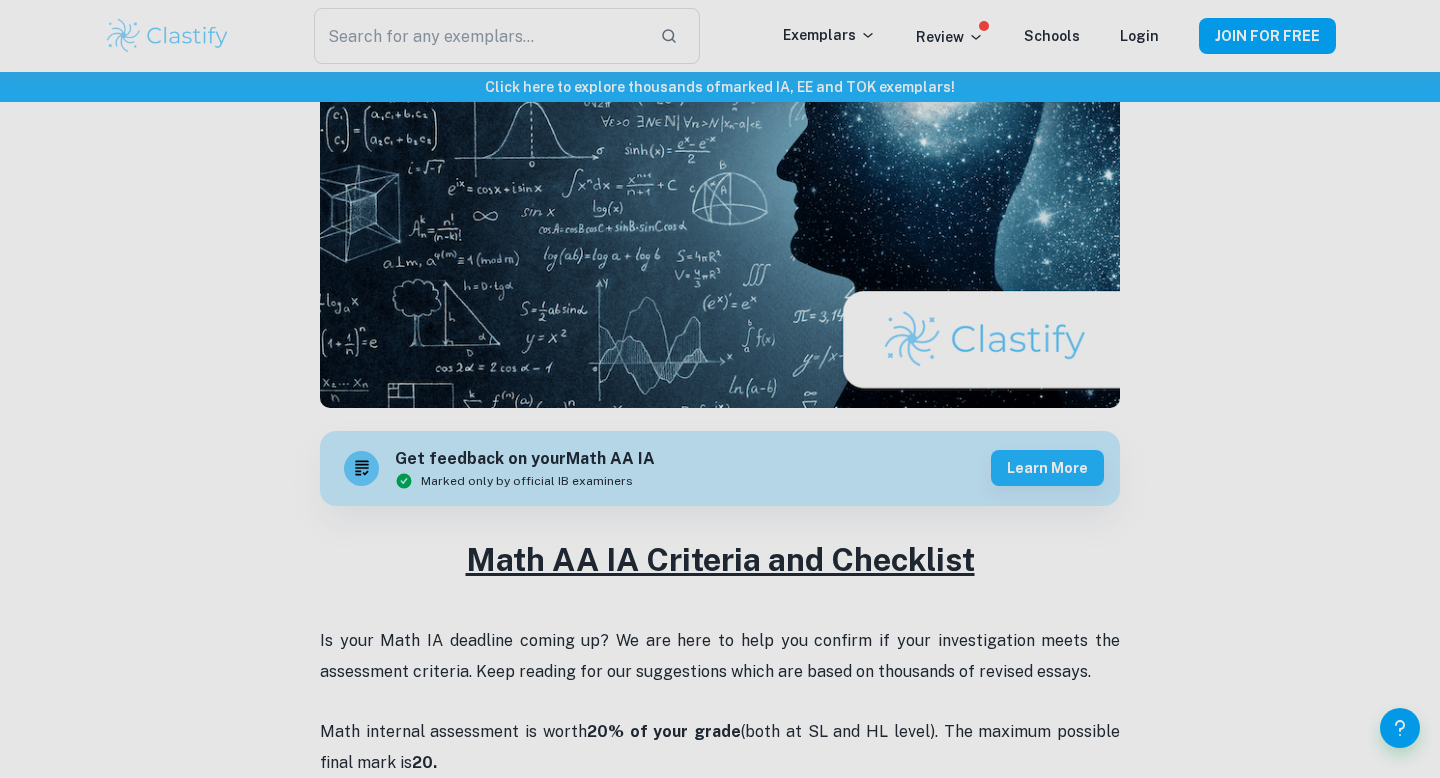 scroll, scrollTop: 0, scrollLeft: 0, axis: both 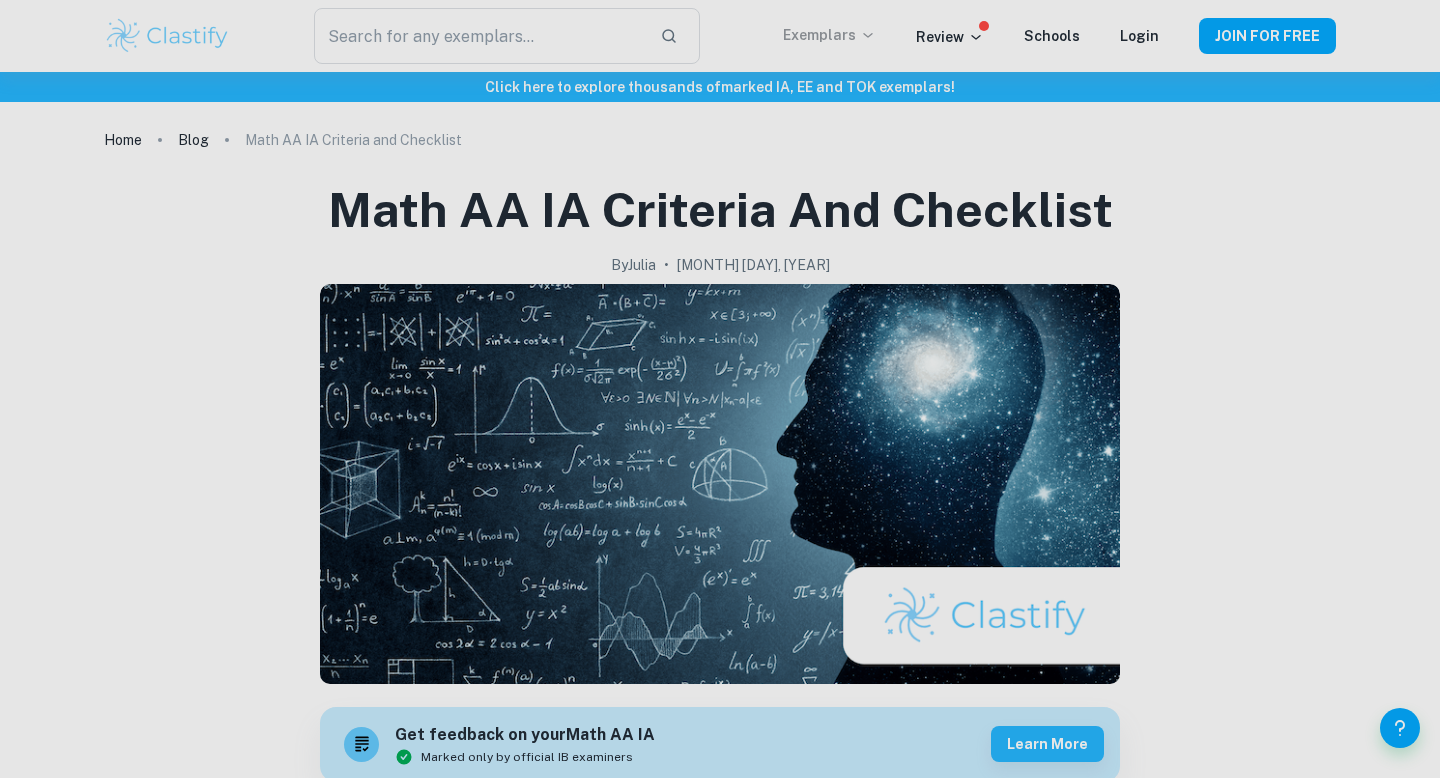 click on "Exemplars" at bounding box center [829, 35] 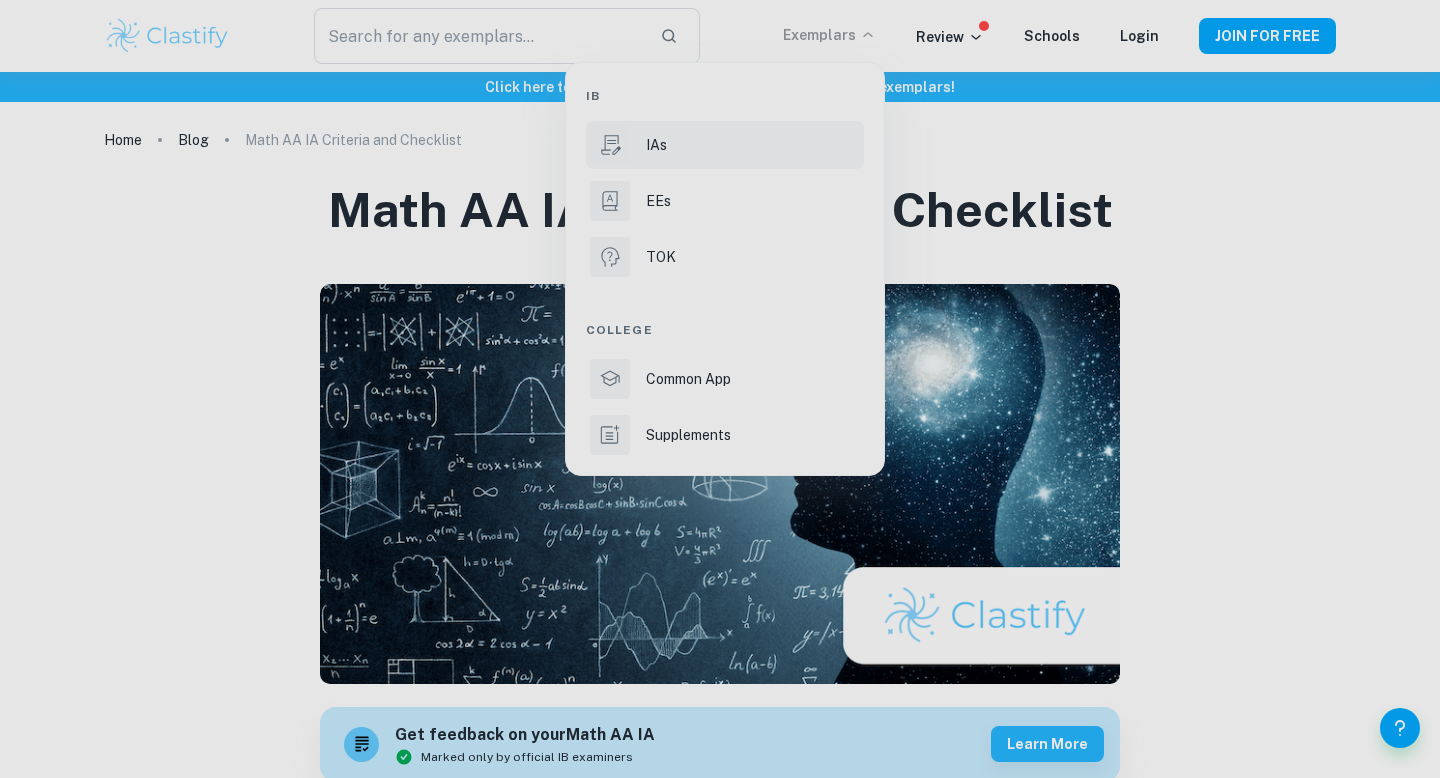 click on "IAs" at bounding box center (725, 145) 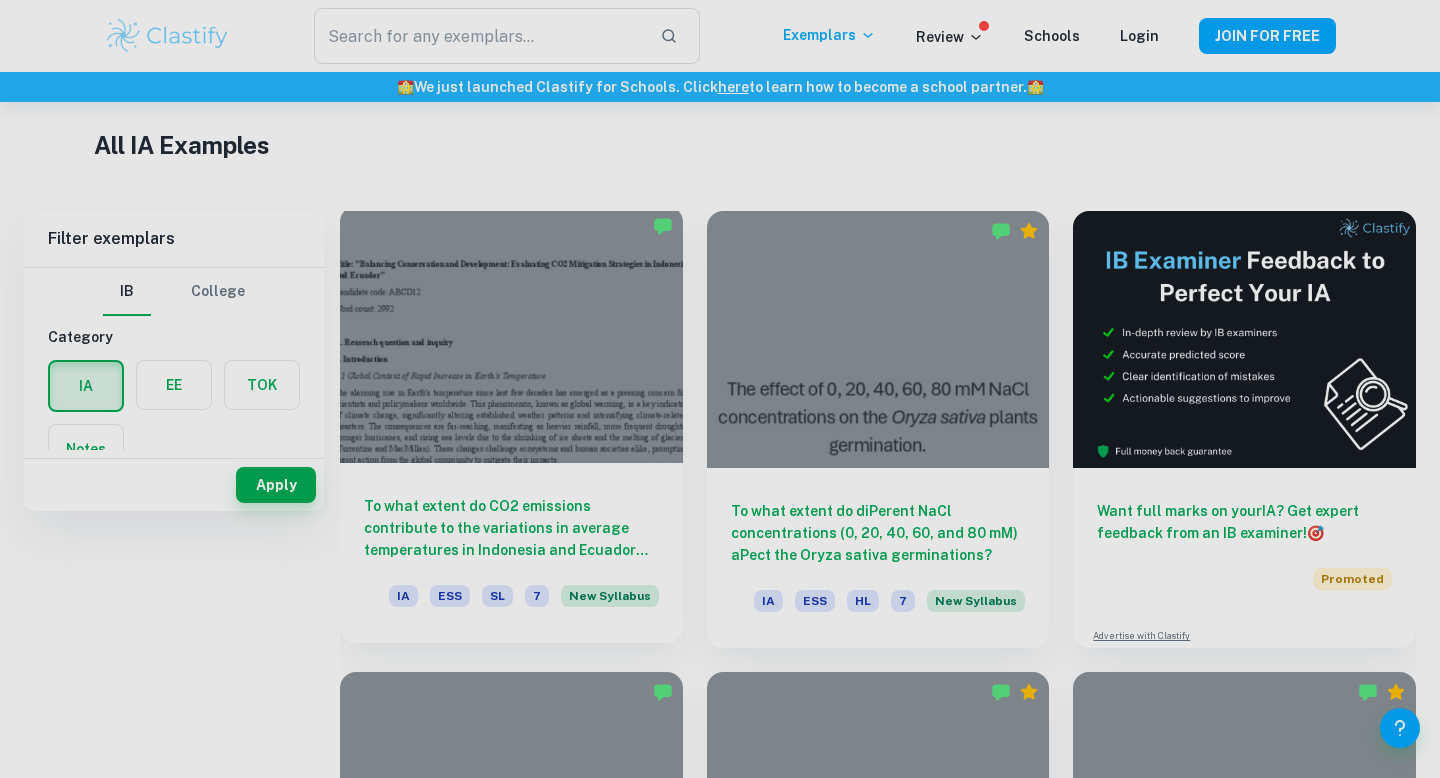 scroll, scrollTop: 519, scrollLeft: 0, axis: vertical 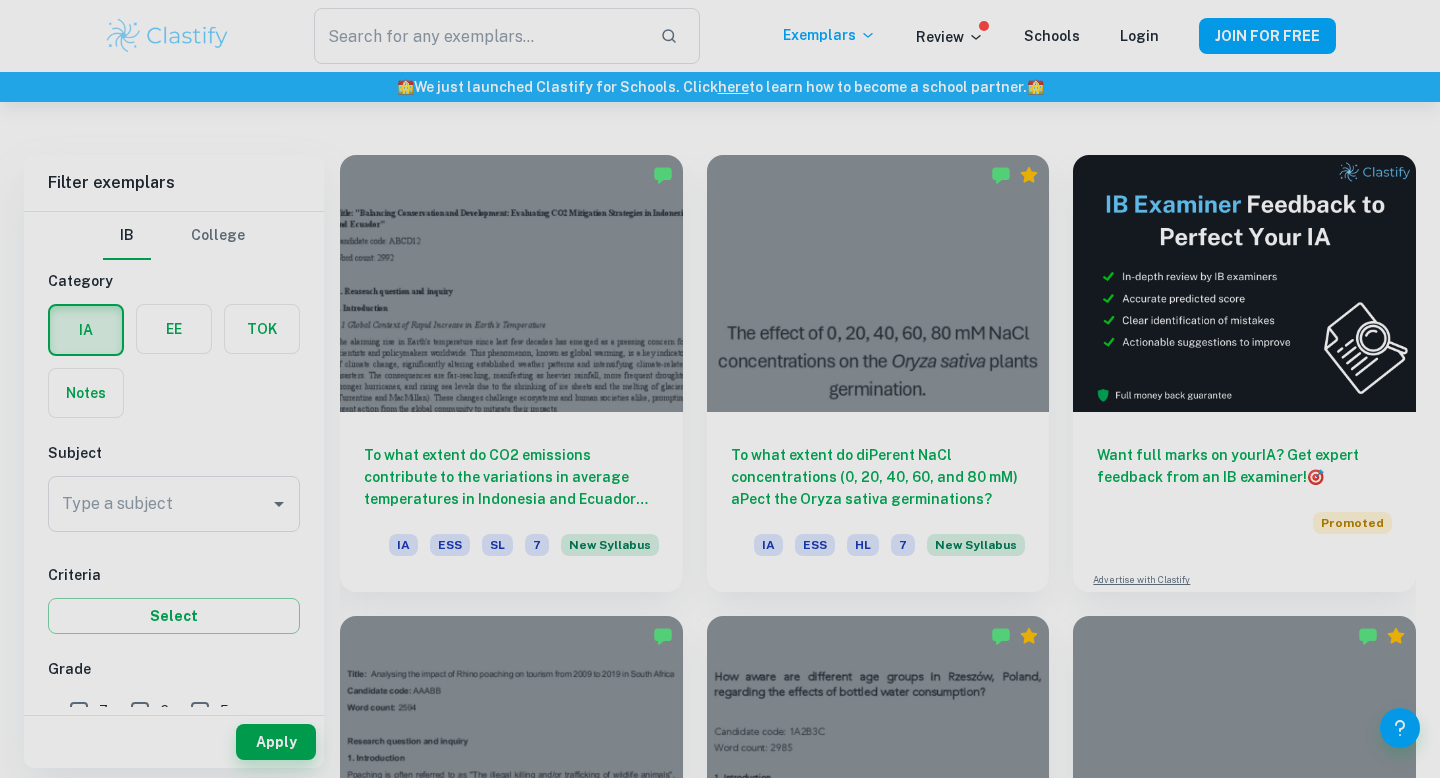 click on "Type a subject" at bounding box center [159, 504] 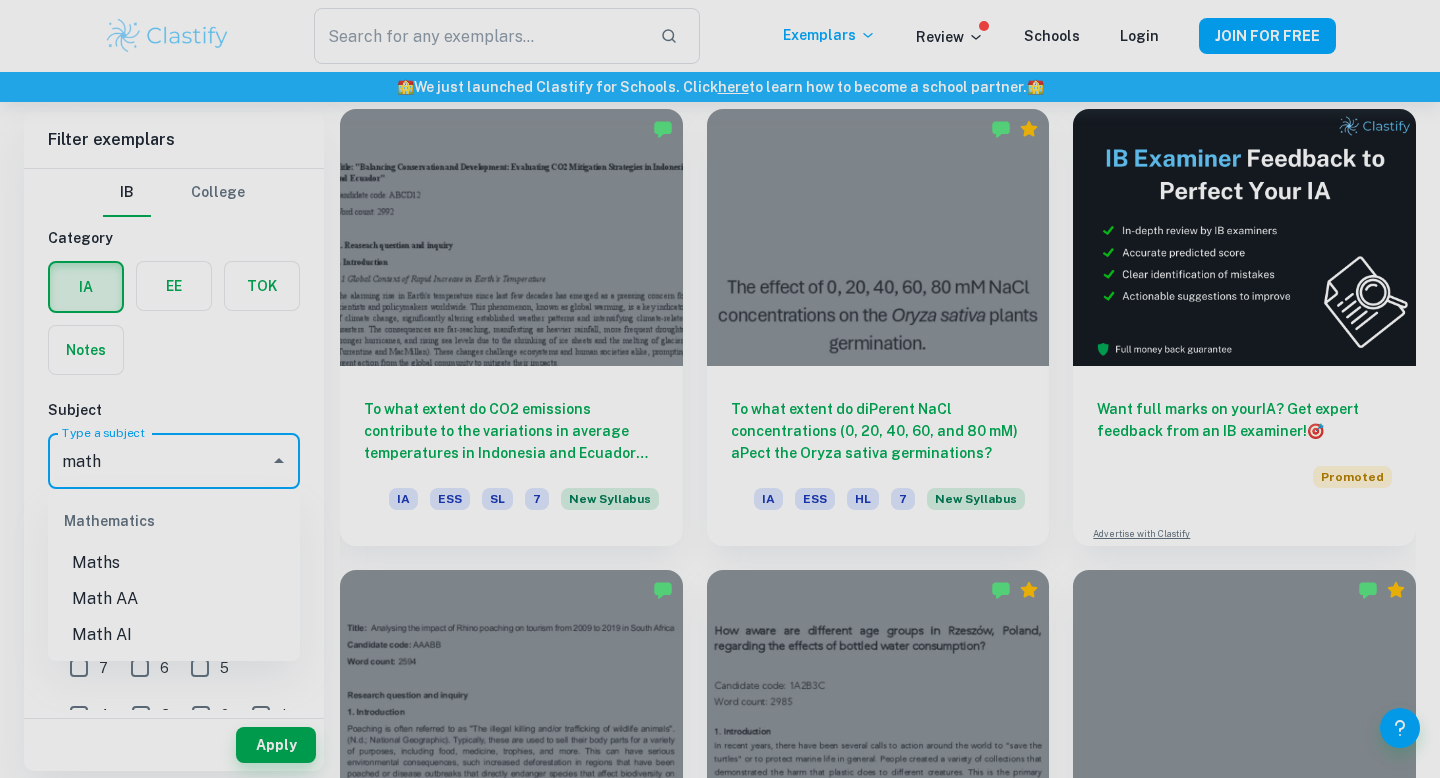 scroll, scrollTop: 571, scrollLeft: 0, axis: vertical 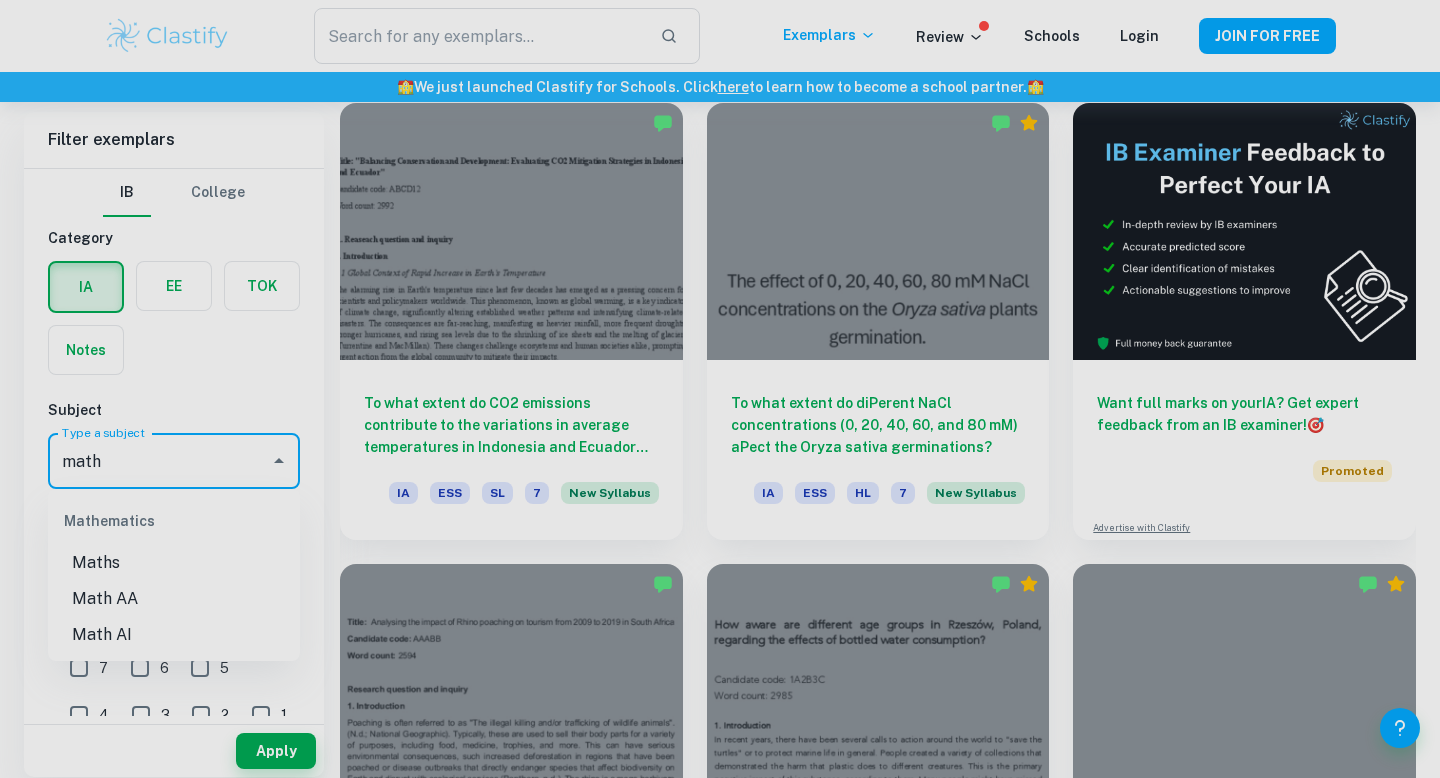 click on "Math AA" at bounding box center [174, 599] 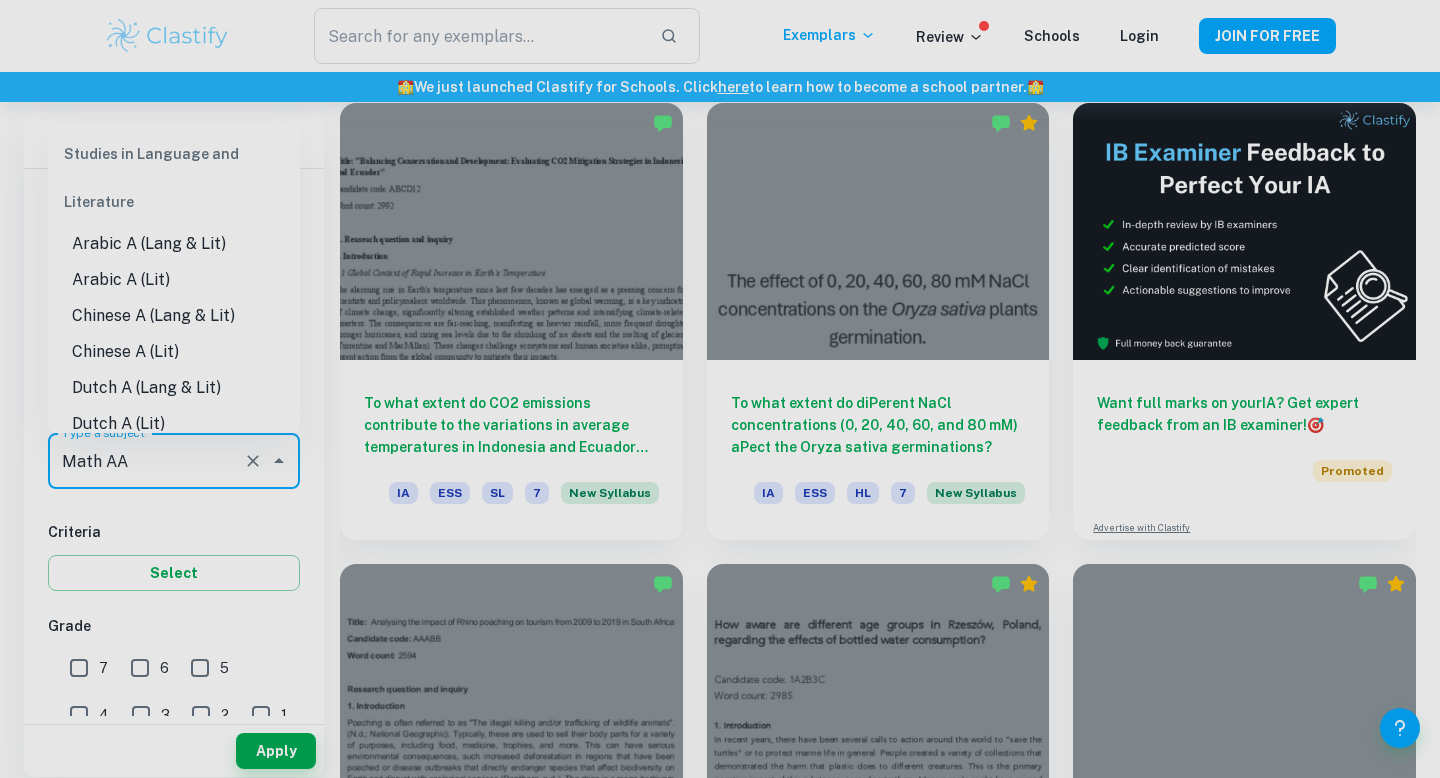 click on "Math AA" at bounding box center (146, 461) 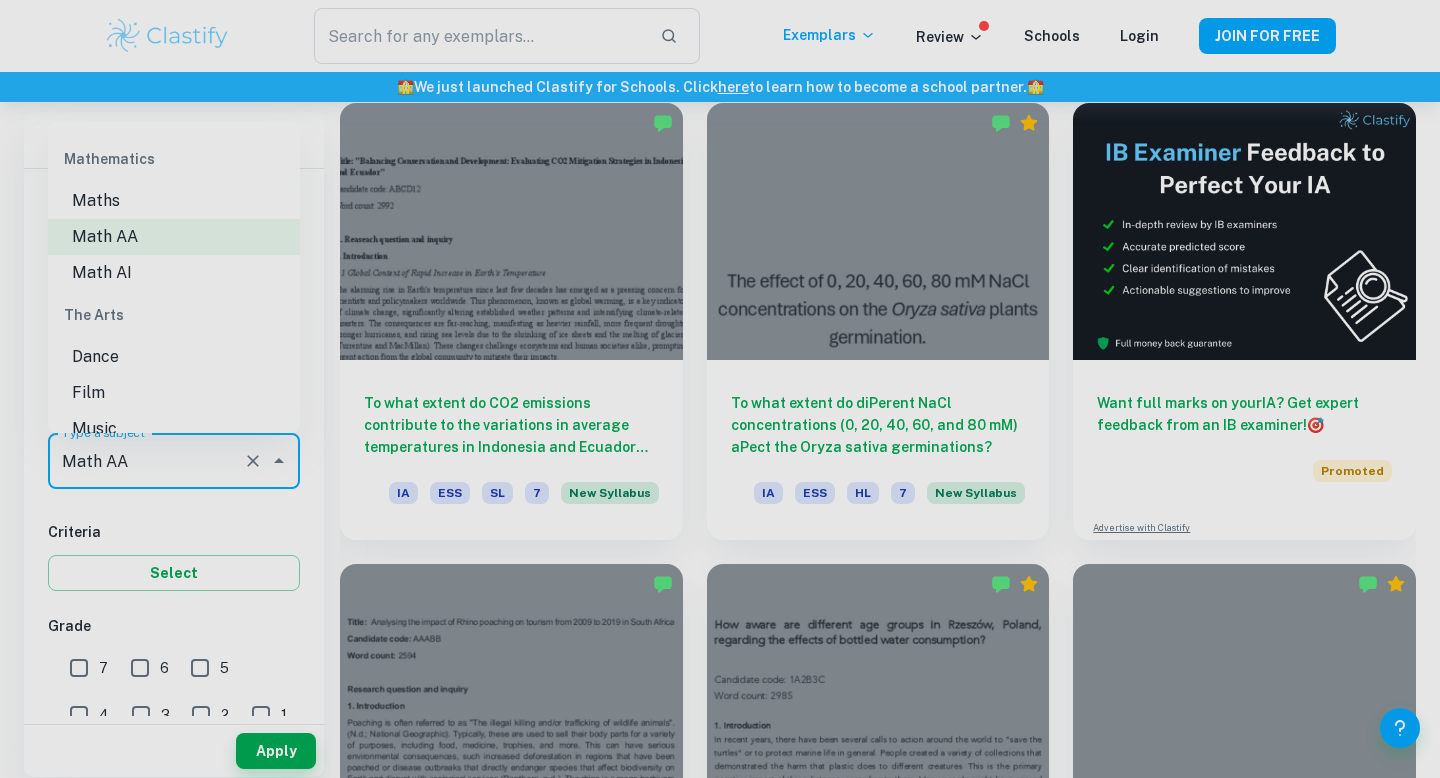 scroll, scrollTop: 2708, scrollLeft: 0, axis: vertical 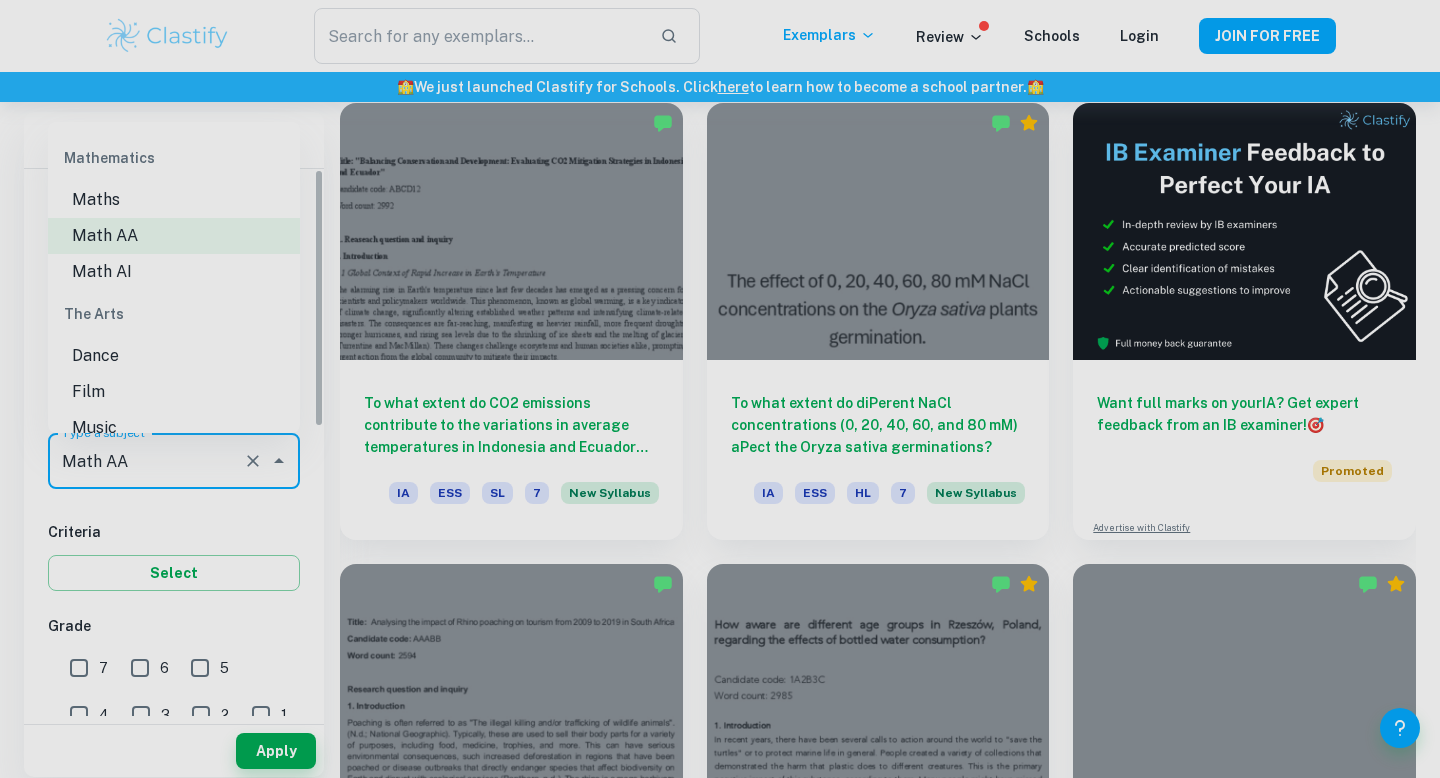 type on "Math AA" 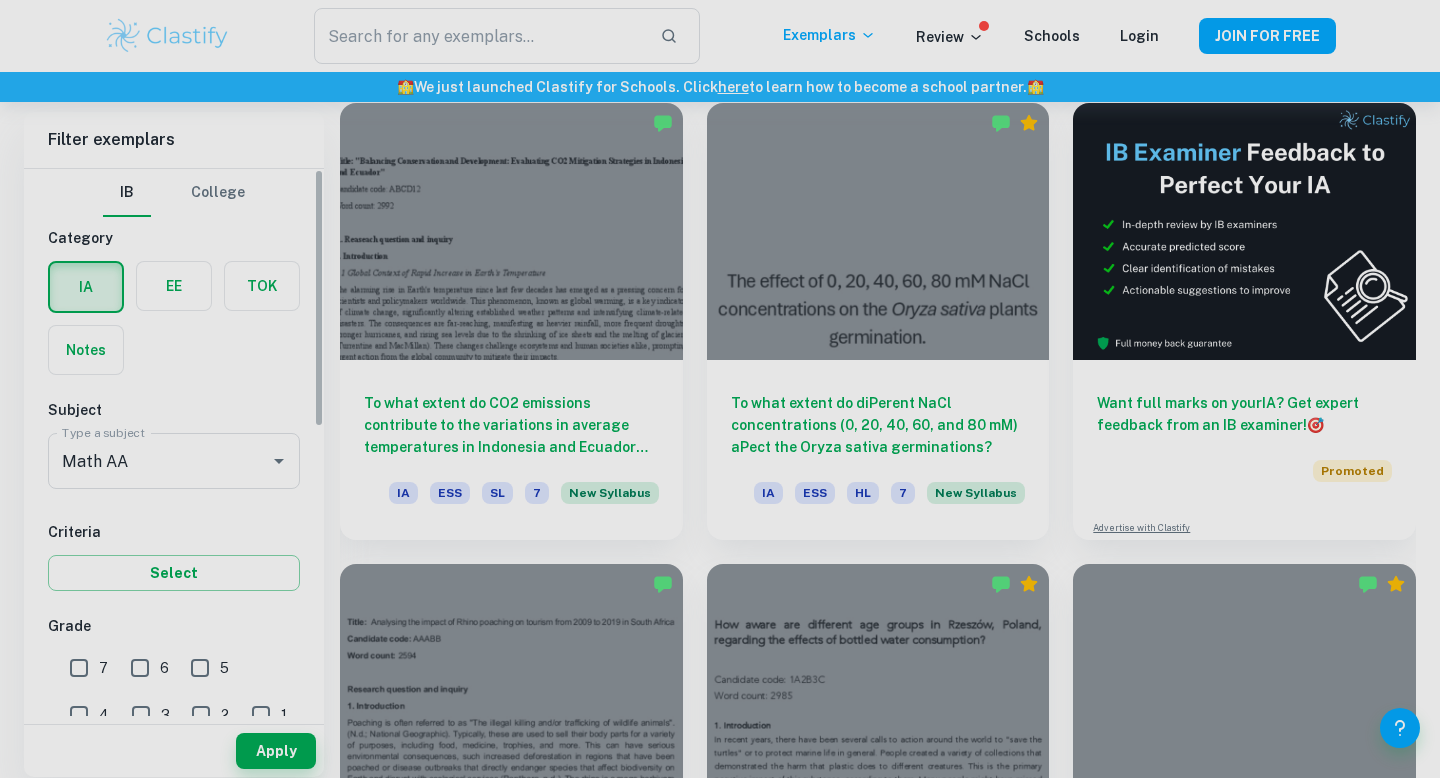 click on "Criteria Select" at bounding box center [174, 556] 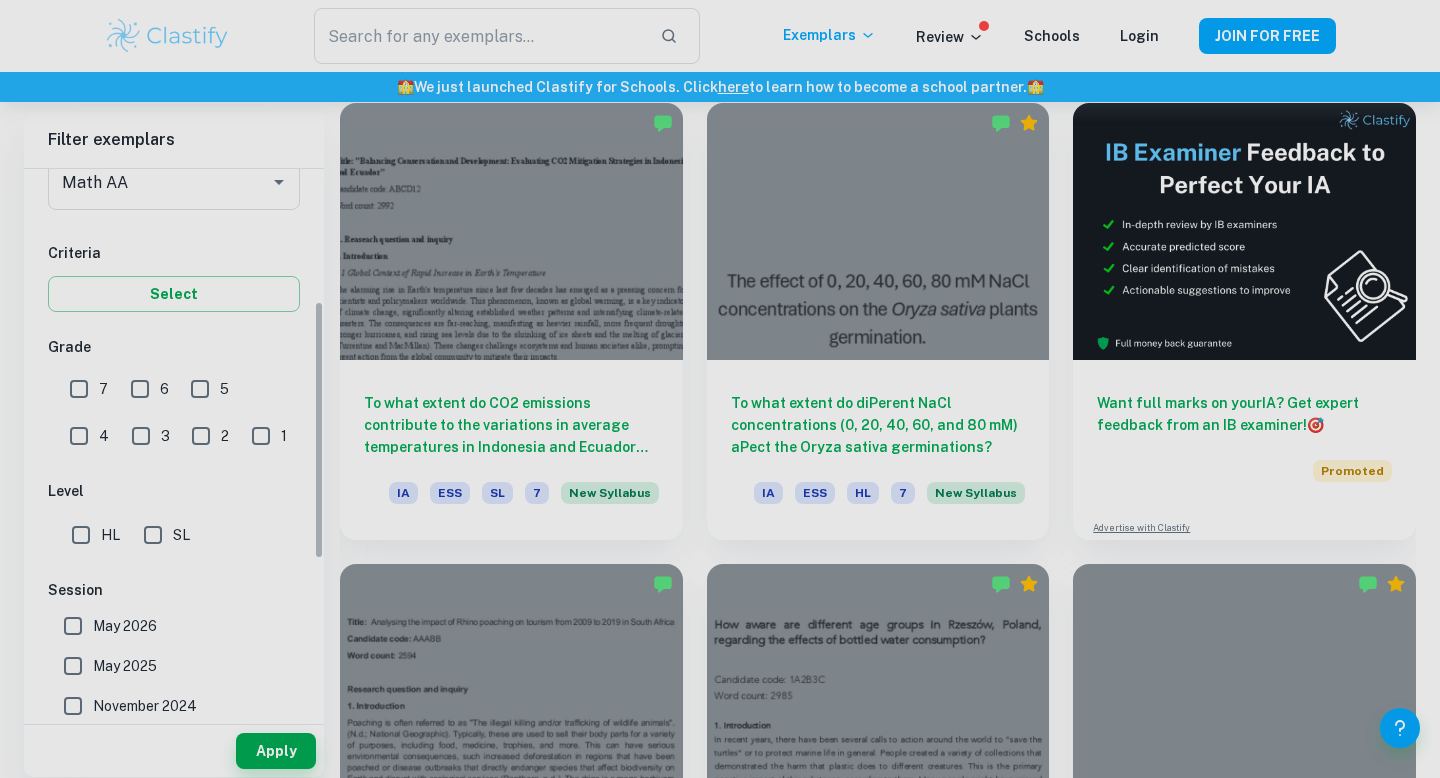 scroll, scrollTop: 288, scrollLeft: 0, axis: vertical 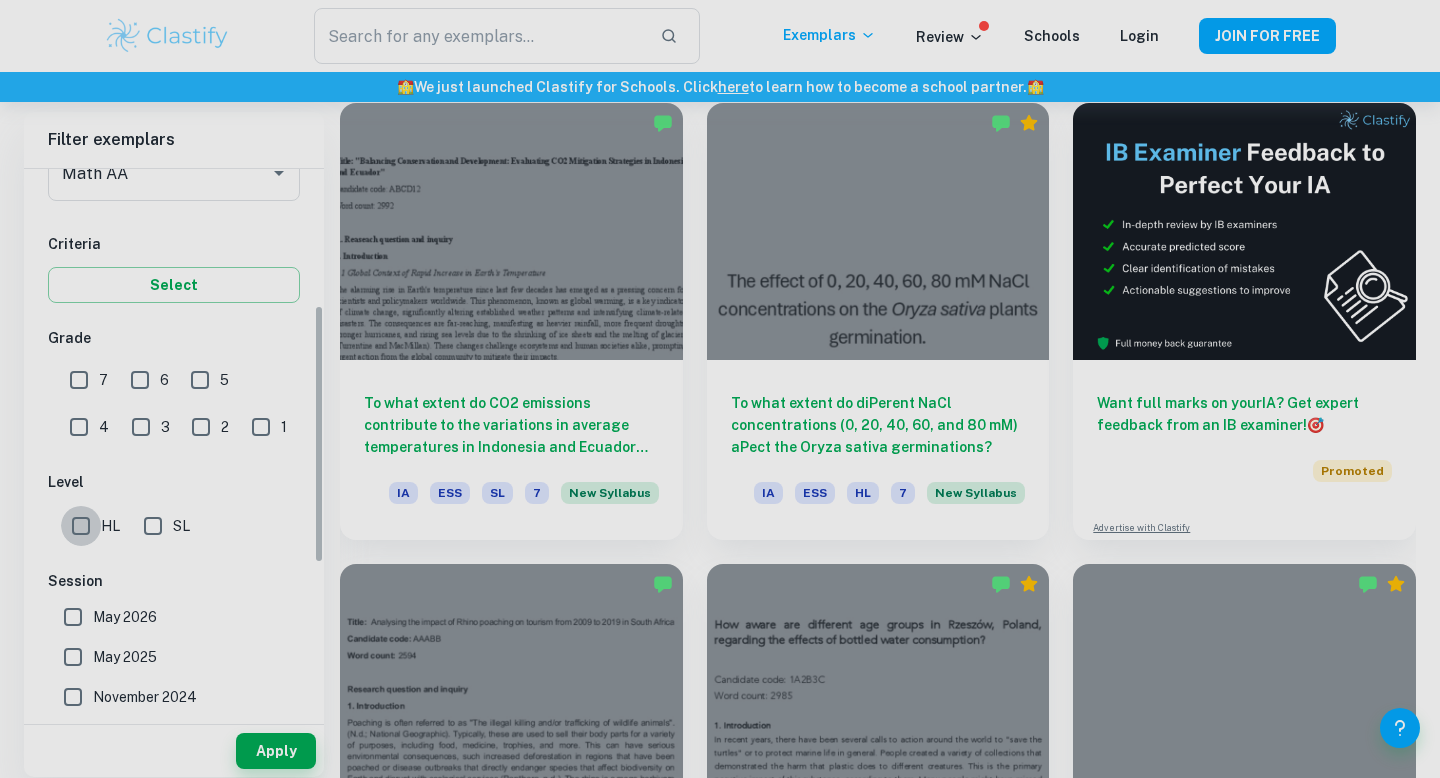 click on "HL" at bounding box center (81, 526) 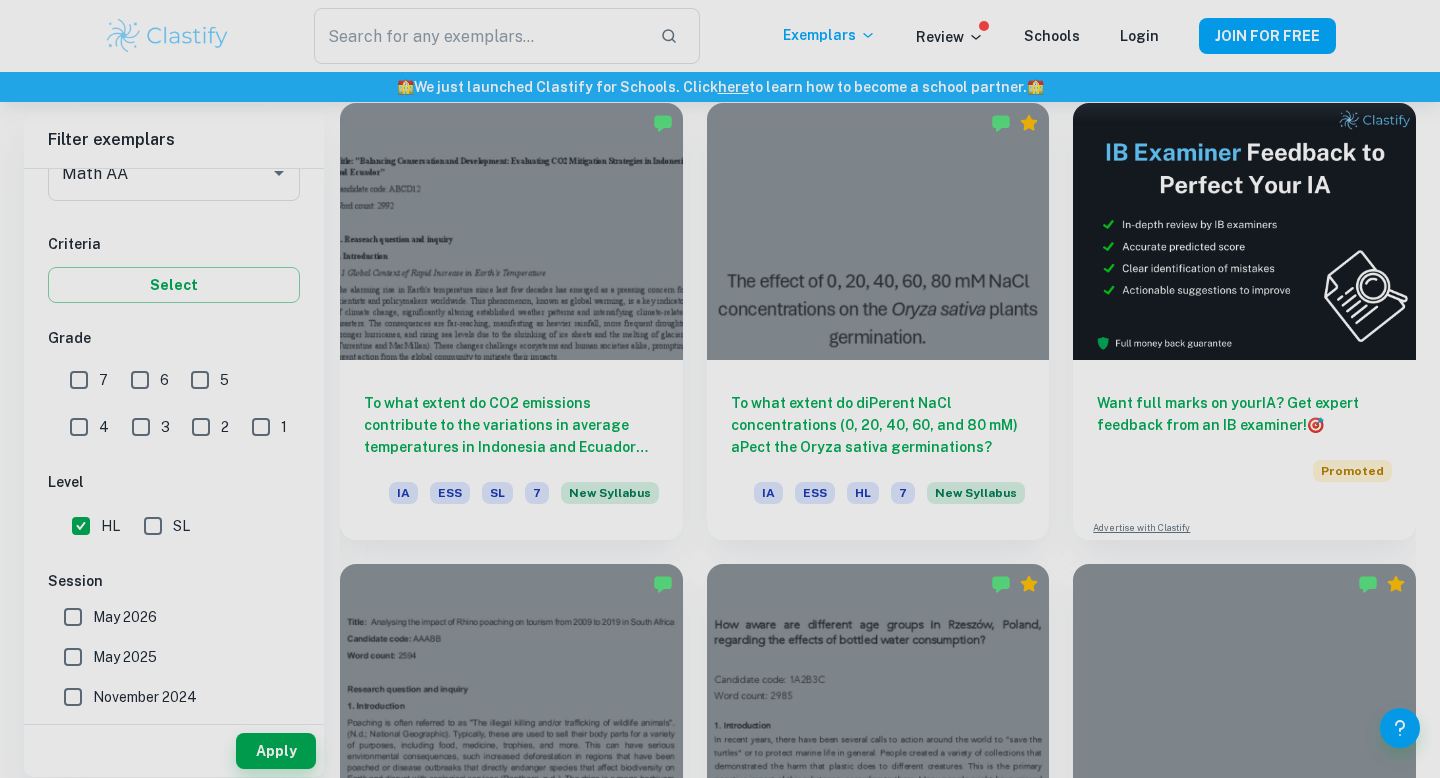 click on "7" at bounding box center [79, 380] 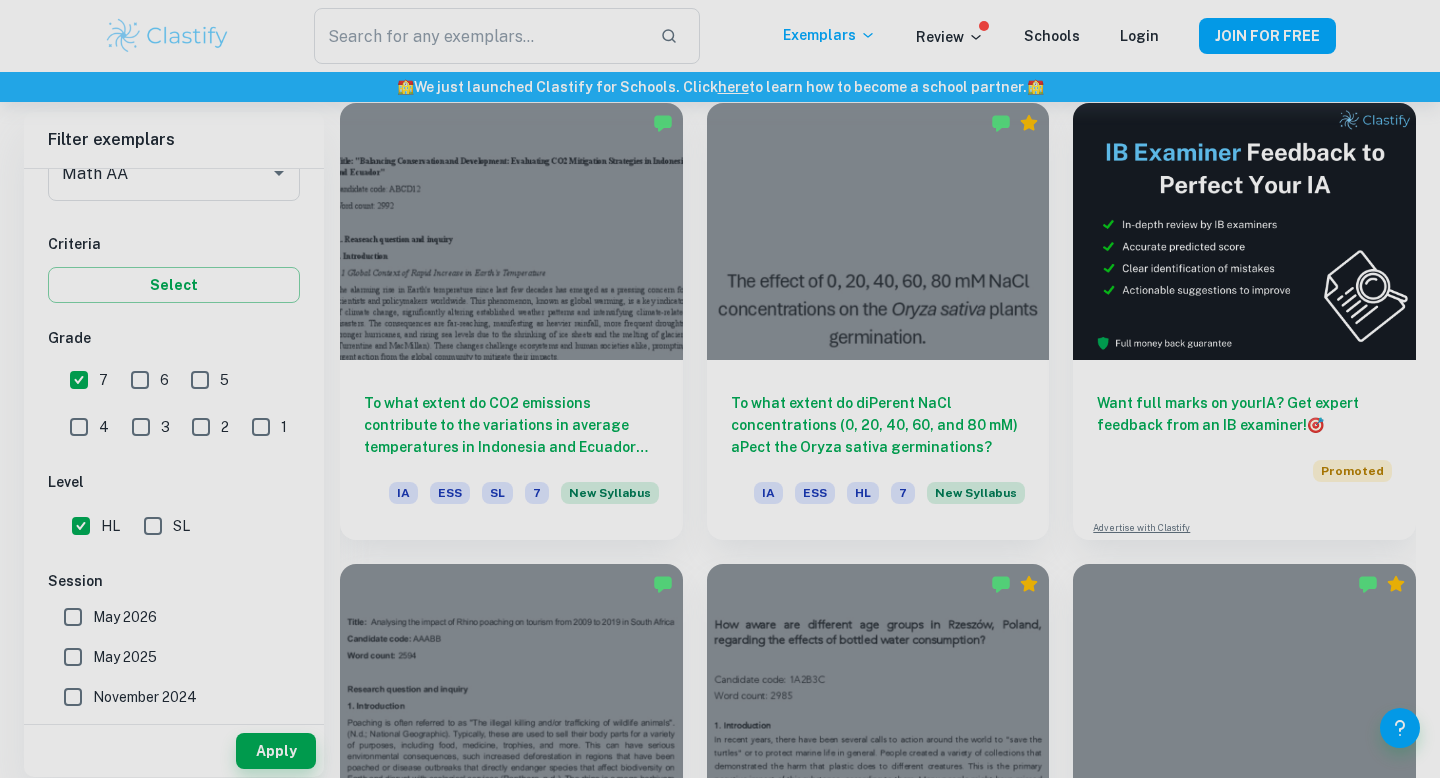 click on "6" at bounding box center (140, 380) 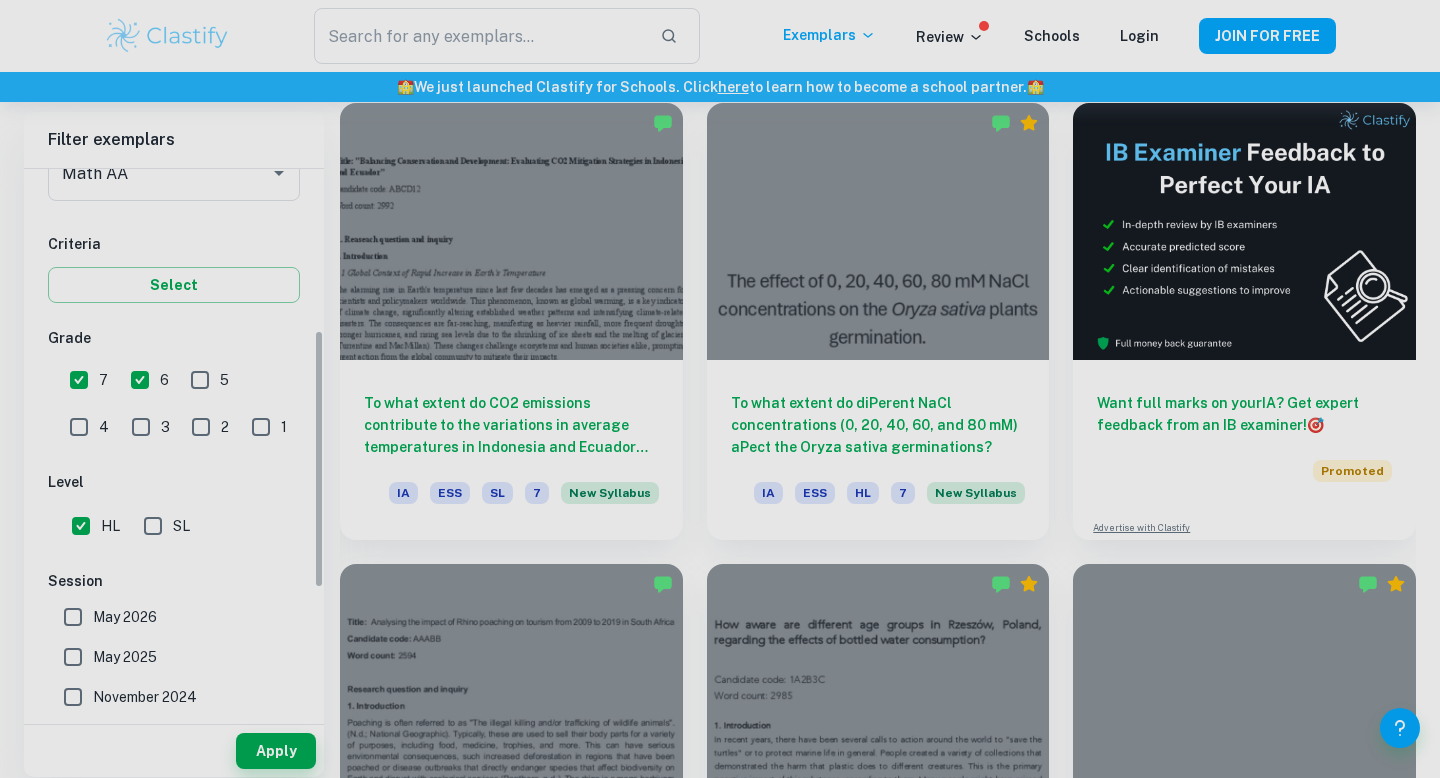scroll, scrollTop: 362, scrollLeft: 0, axis: vertical 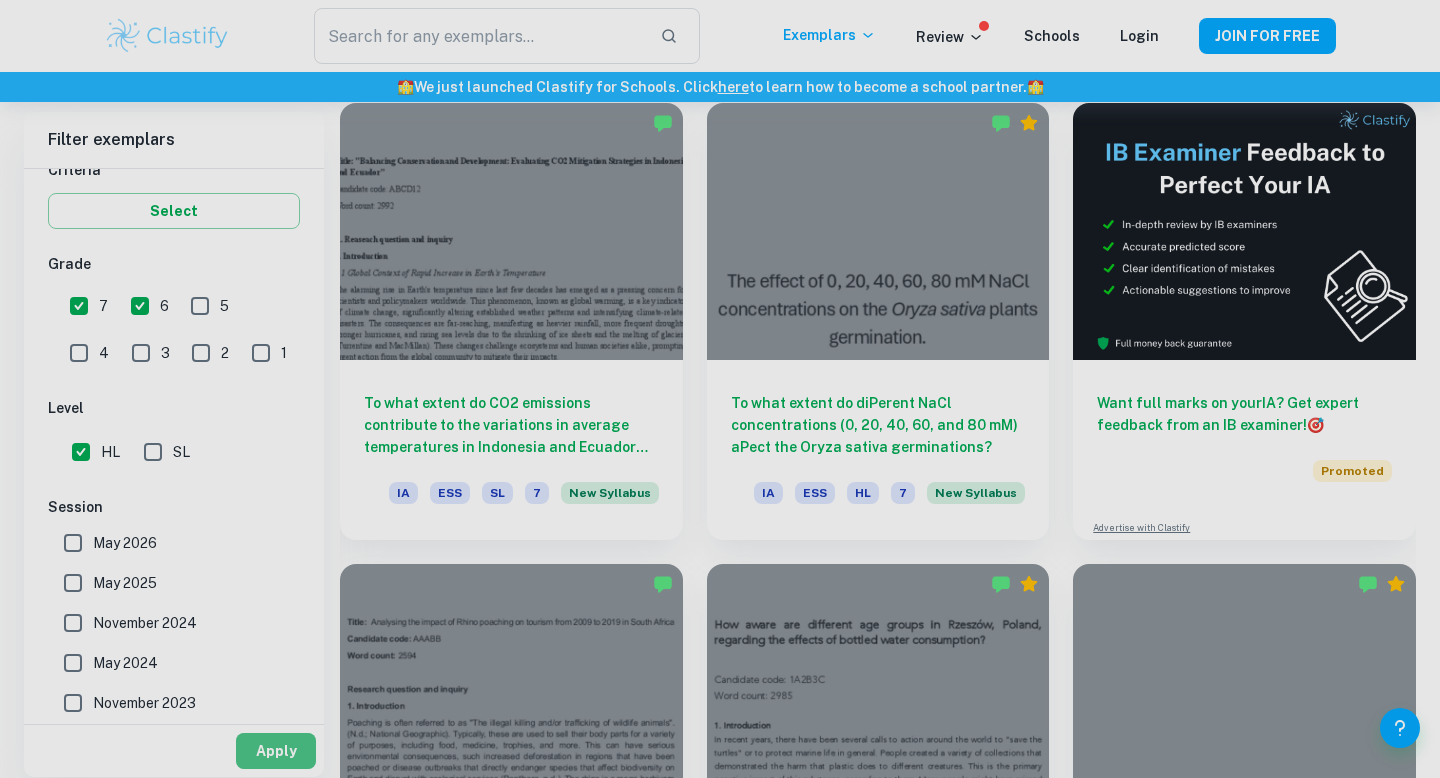 click on "Apply" at bounding box center [276, 751] 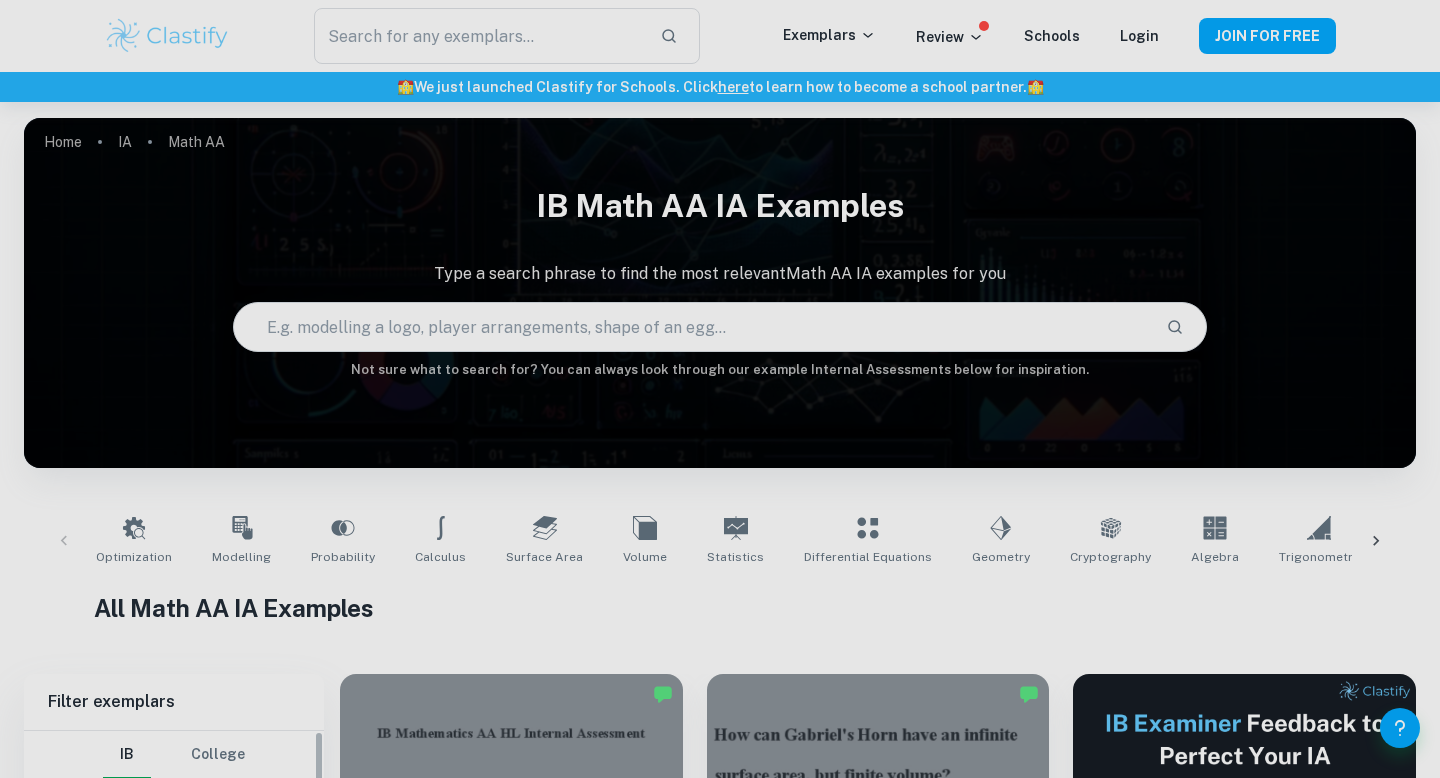 scroll, scrollTop: 401, scrollLeft: 0, axis: vertical 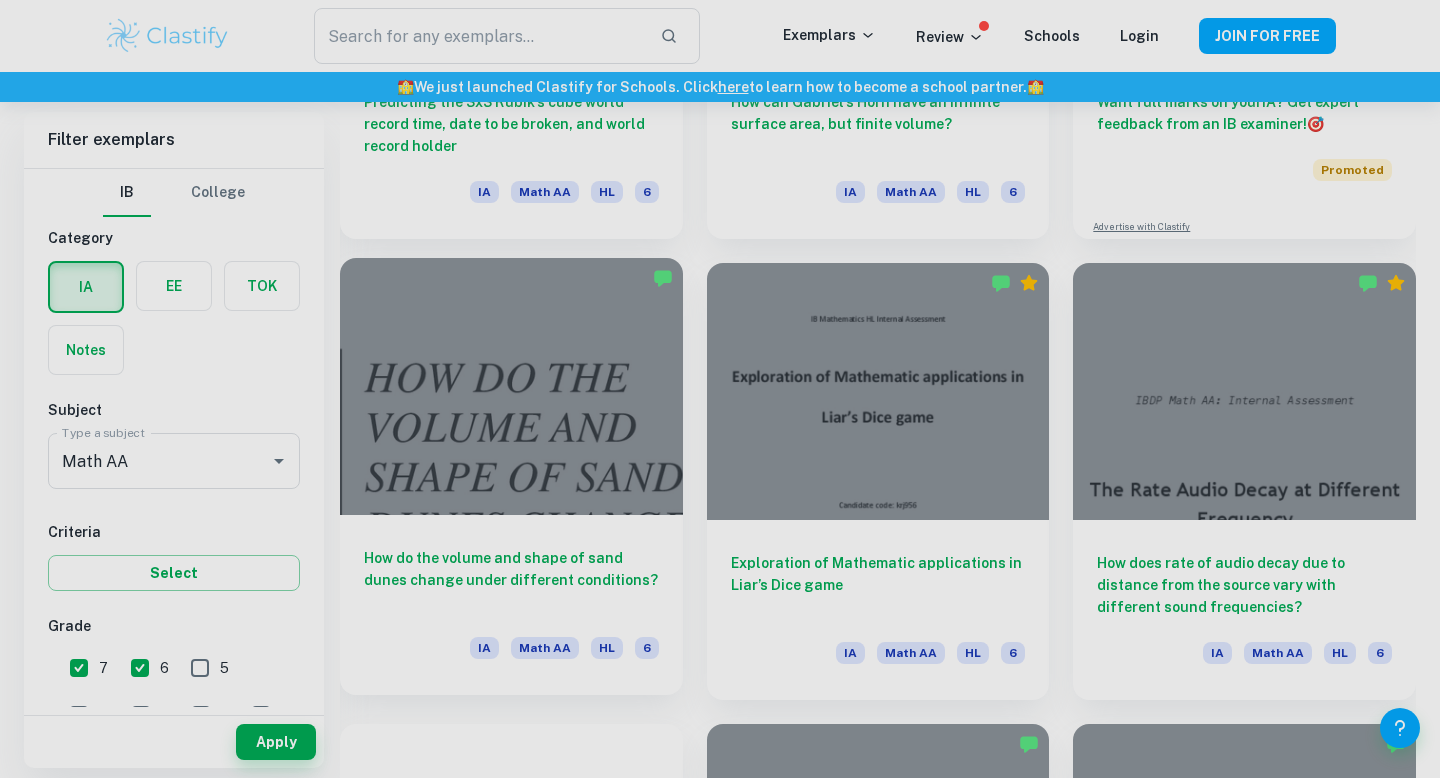 click at bounding box center (511, 386) 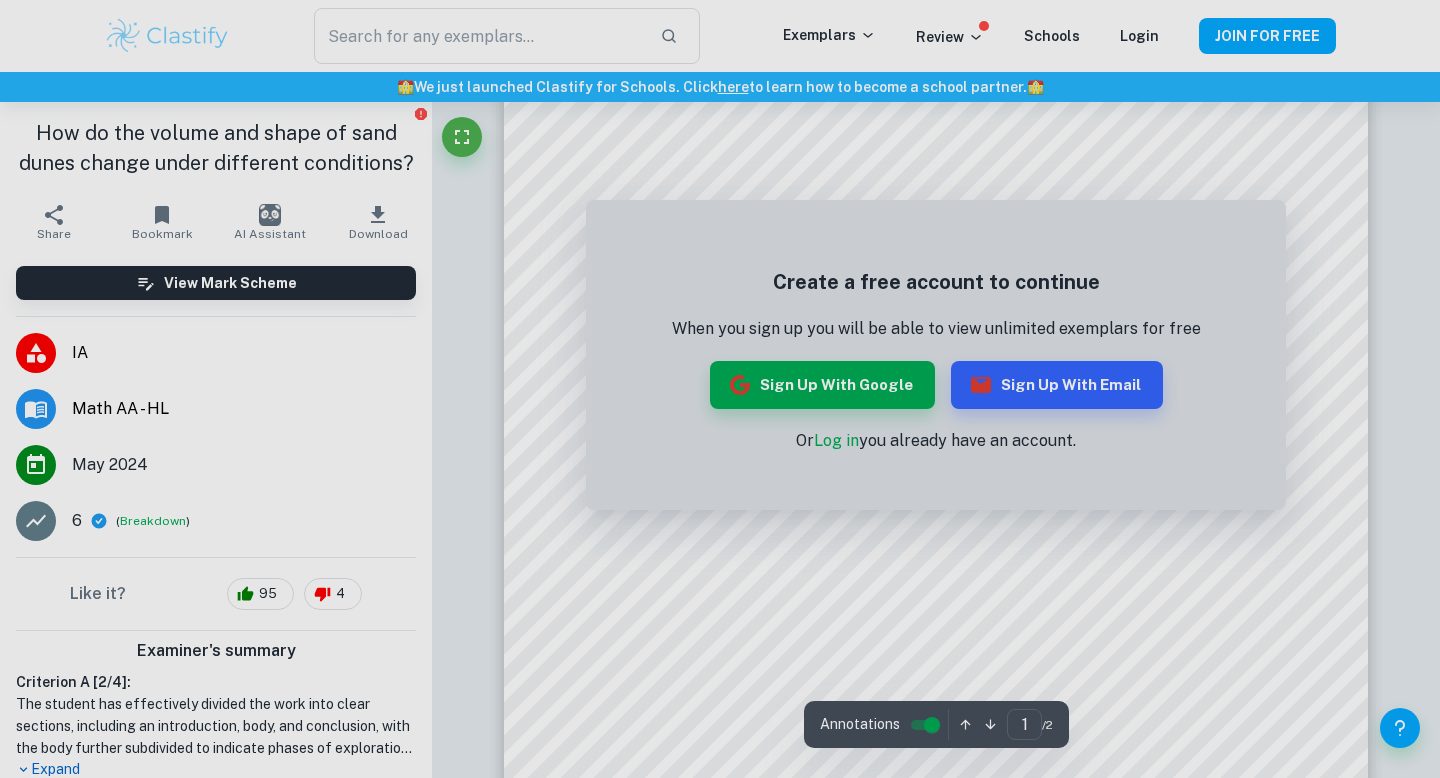 scroll, scrollTop: 271, scrollLeft: 0, axis: vertical 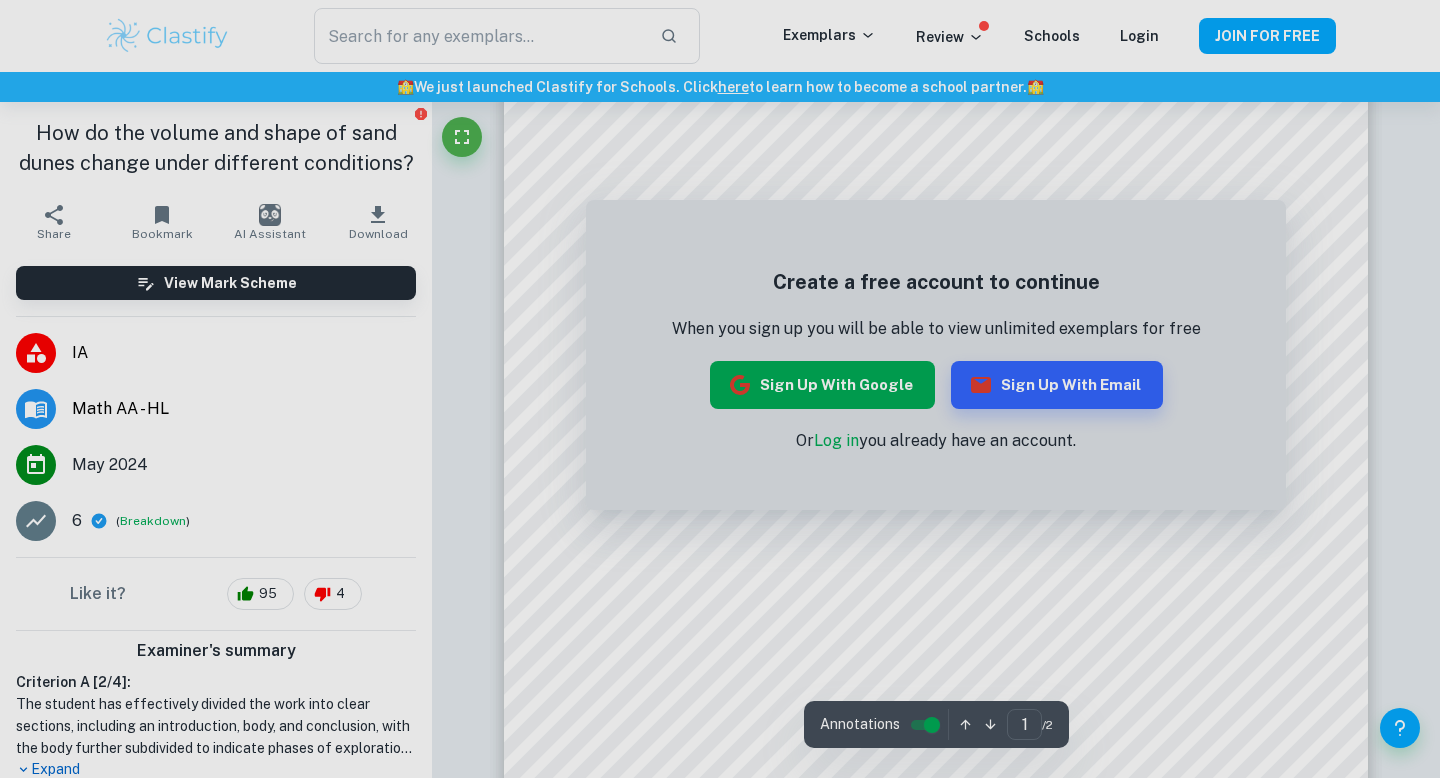 click on "Sign up with Google" at bounding box center [822, 385] 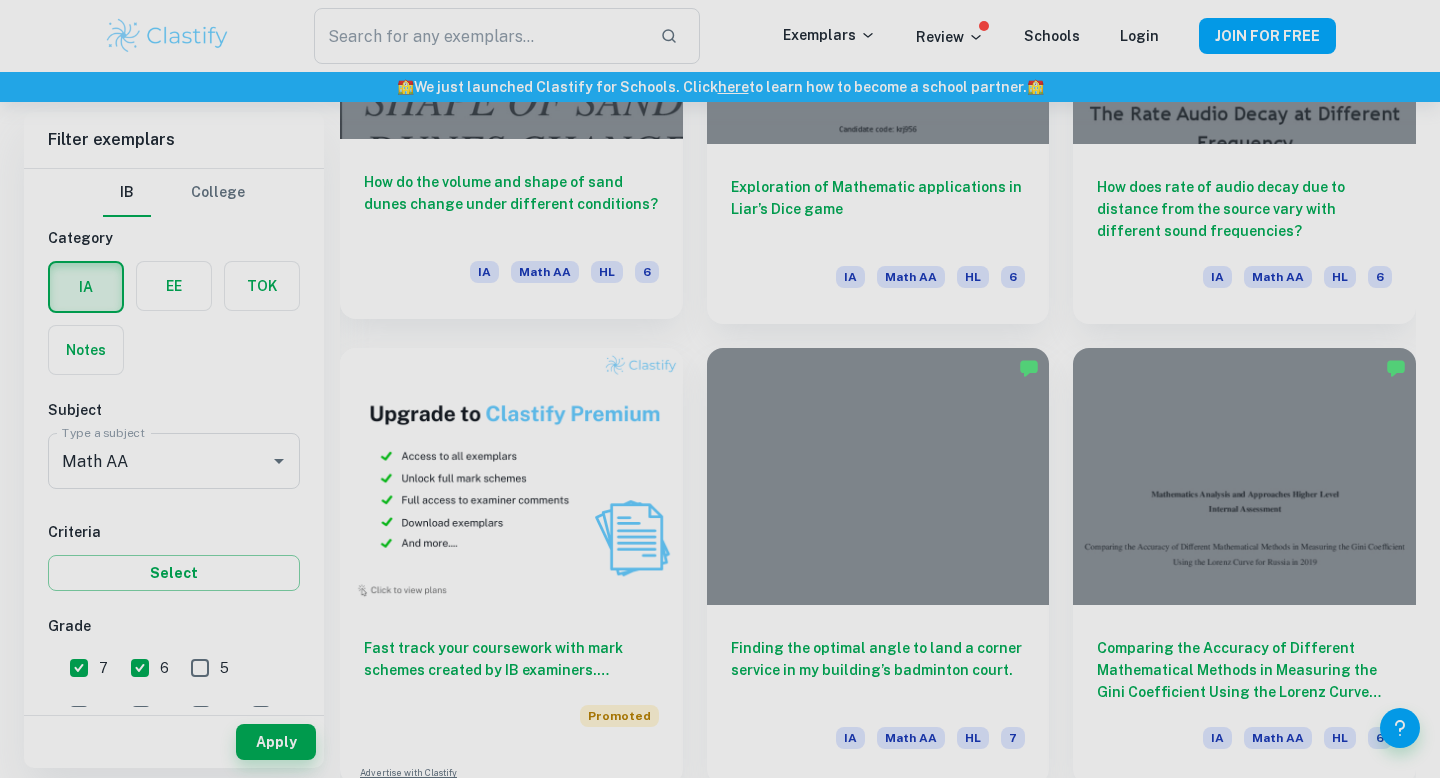 scroll, scrollTop: 1293, scrollLeft: 0, axis: vertical 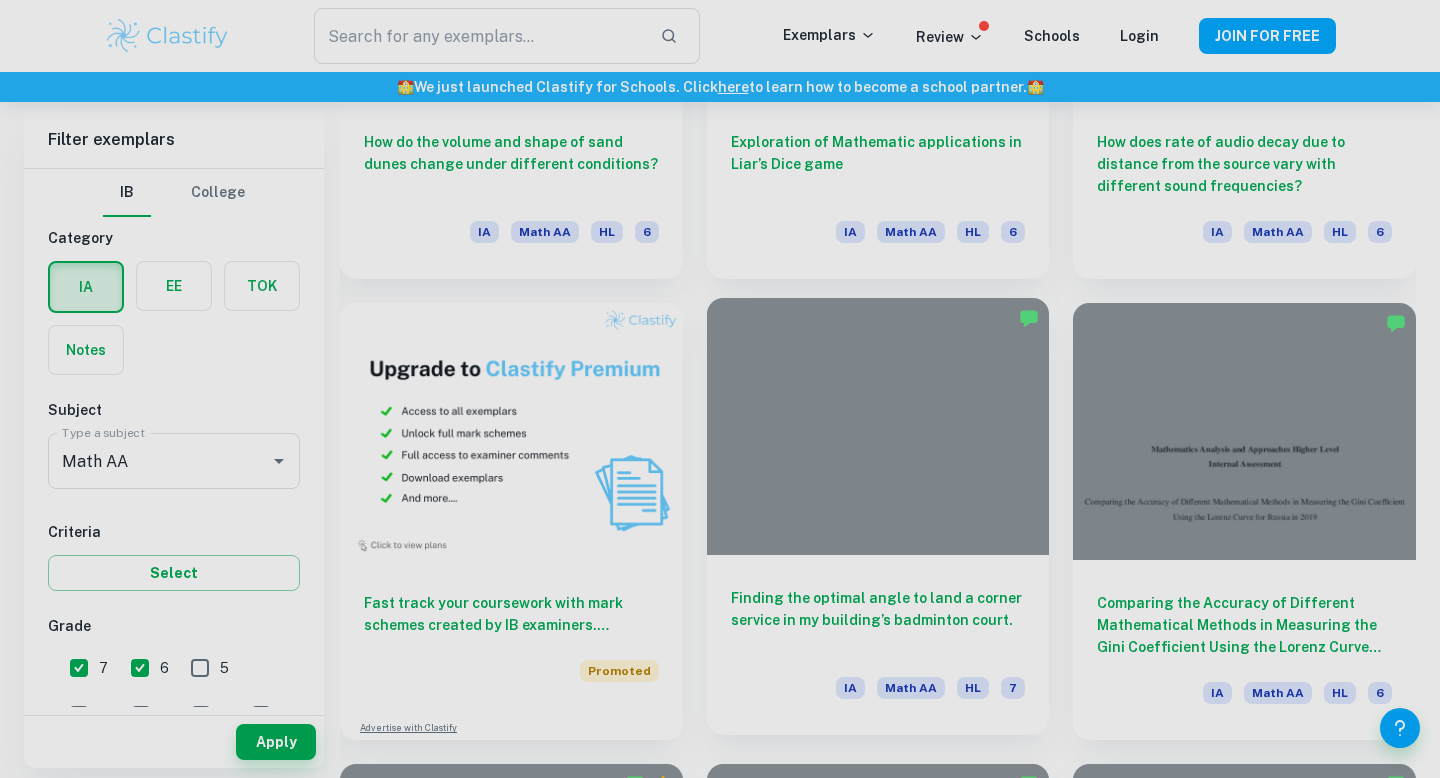 click at bounding box center (878, 426) 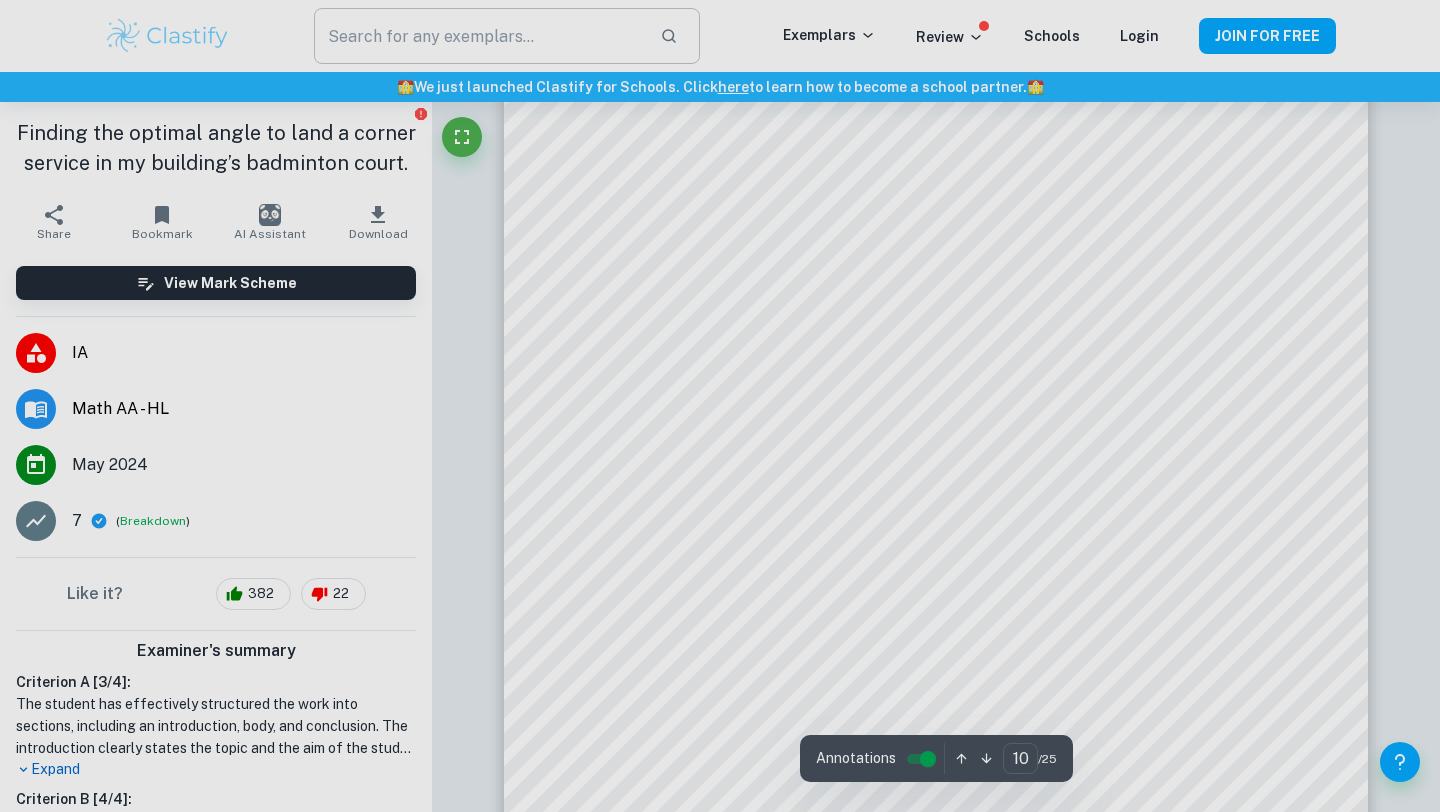 scroll, scrollTop: 11254, scrollLeft: 0, axis: vertical 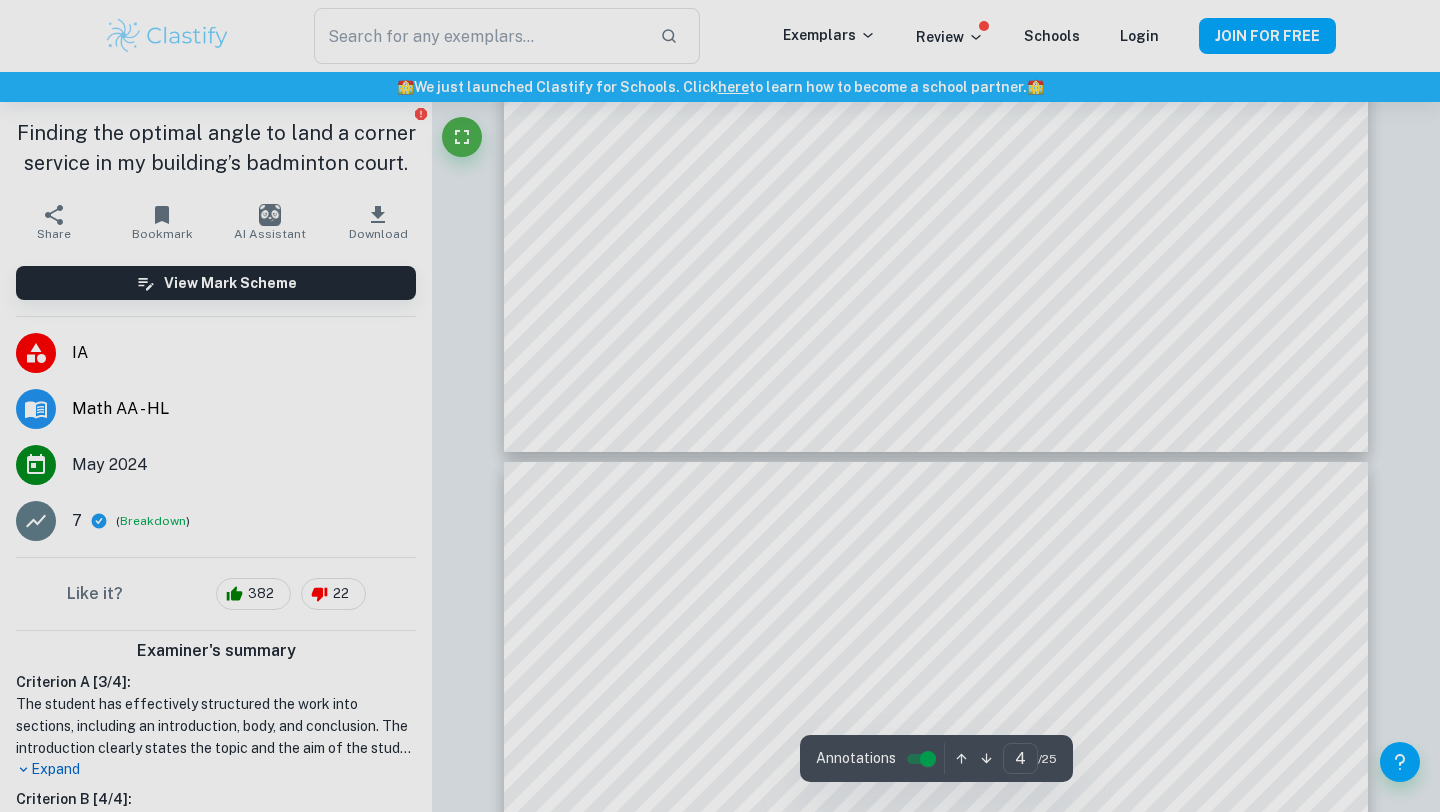 type on "3" 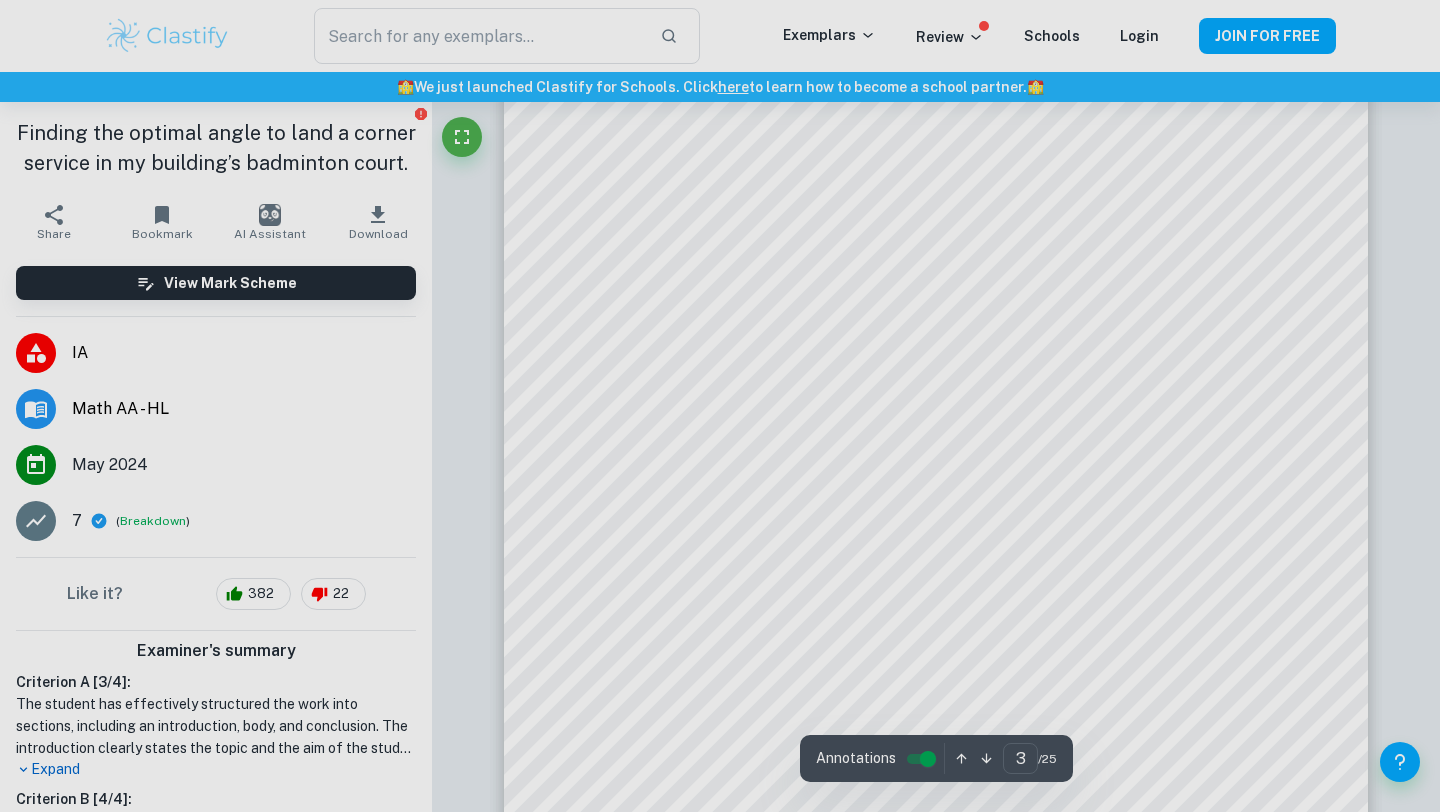 scroll, scrollTop: 2829, scrollLeft: 0, axis: vertical 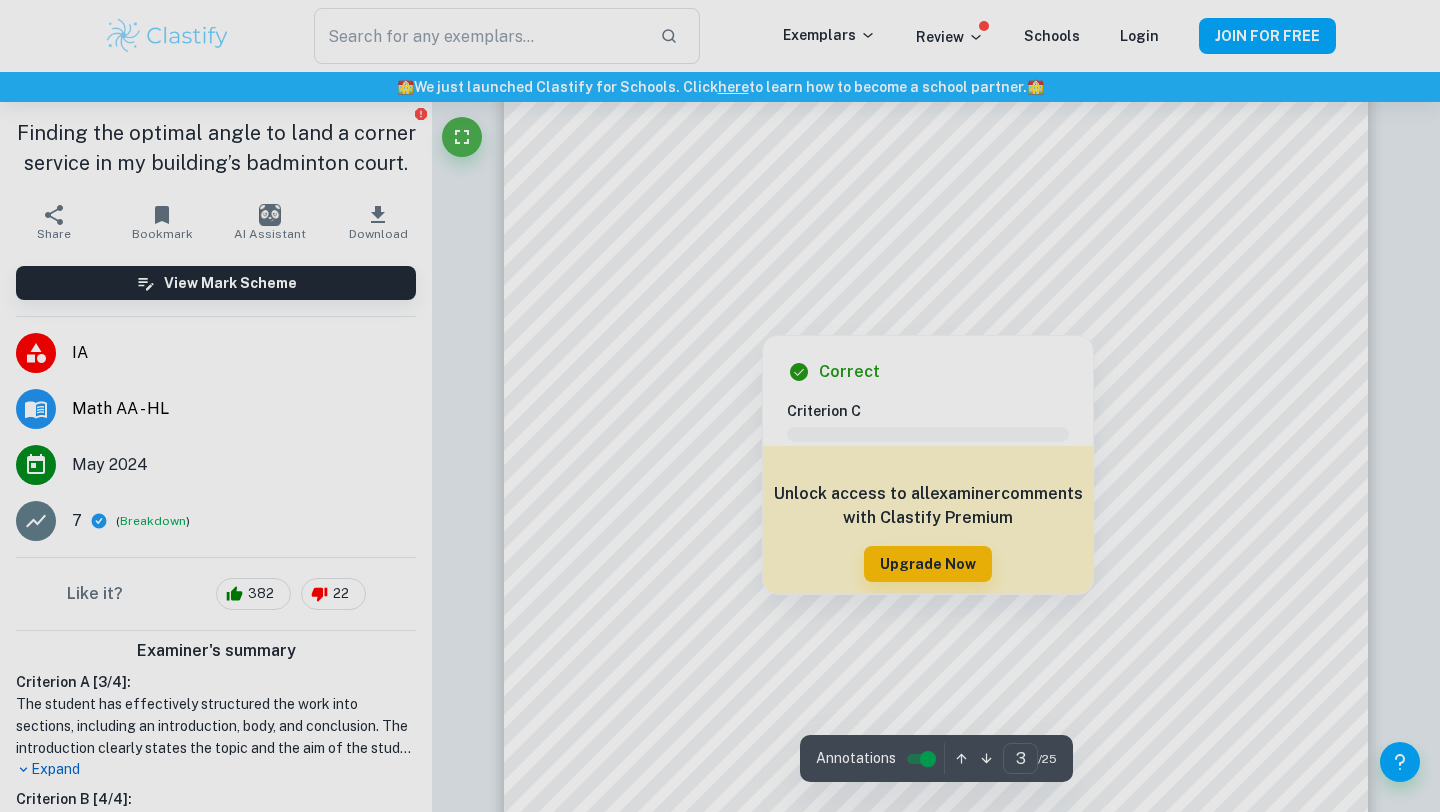 click at bounding box center (941, 231) 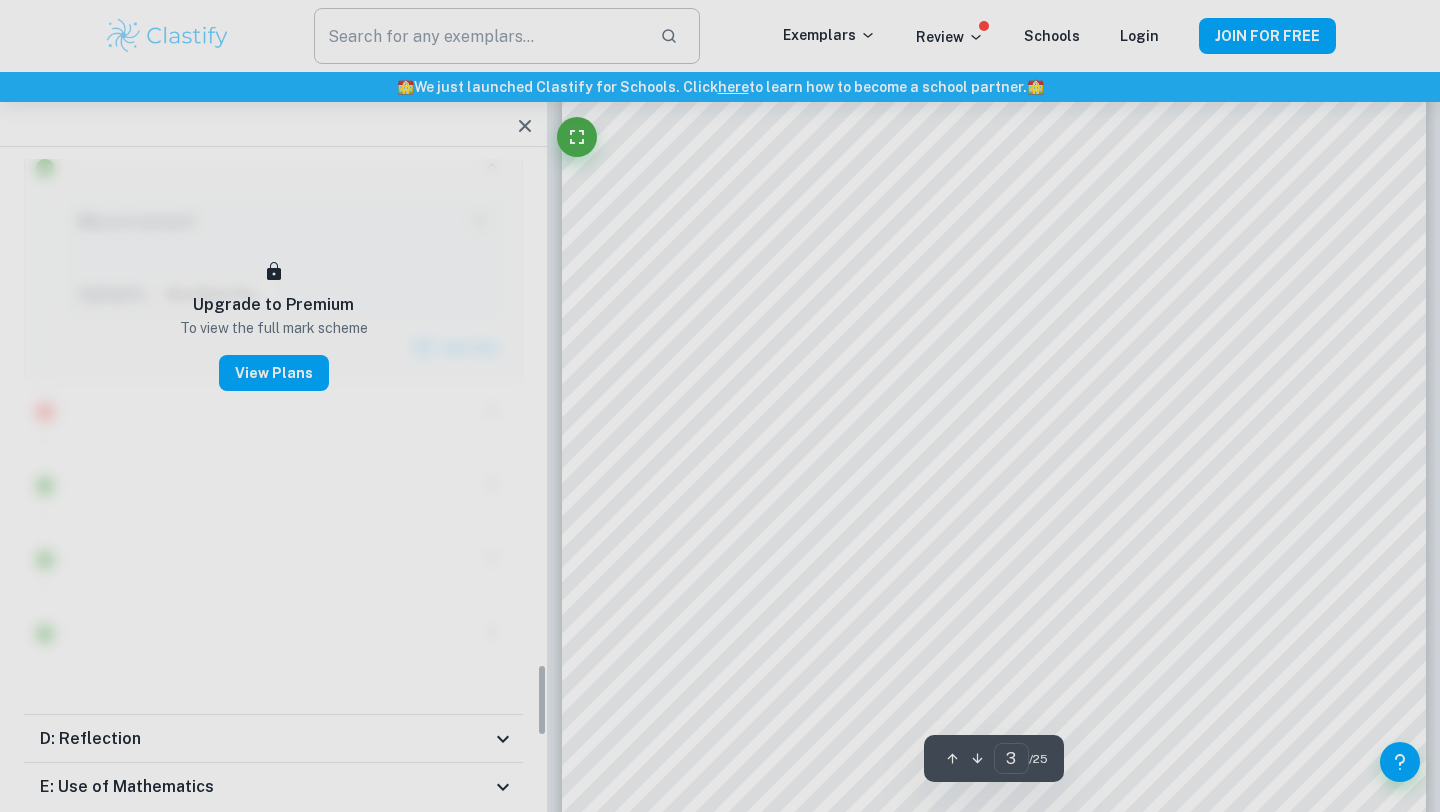scroll, scrollTop: 4465, scrollLeft: 0, axis: vertical 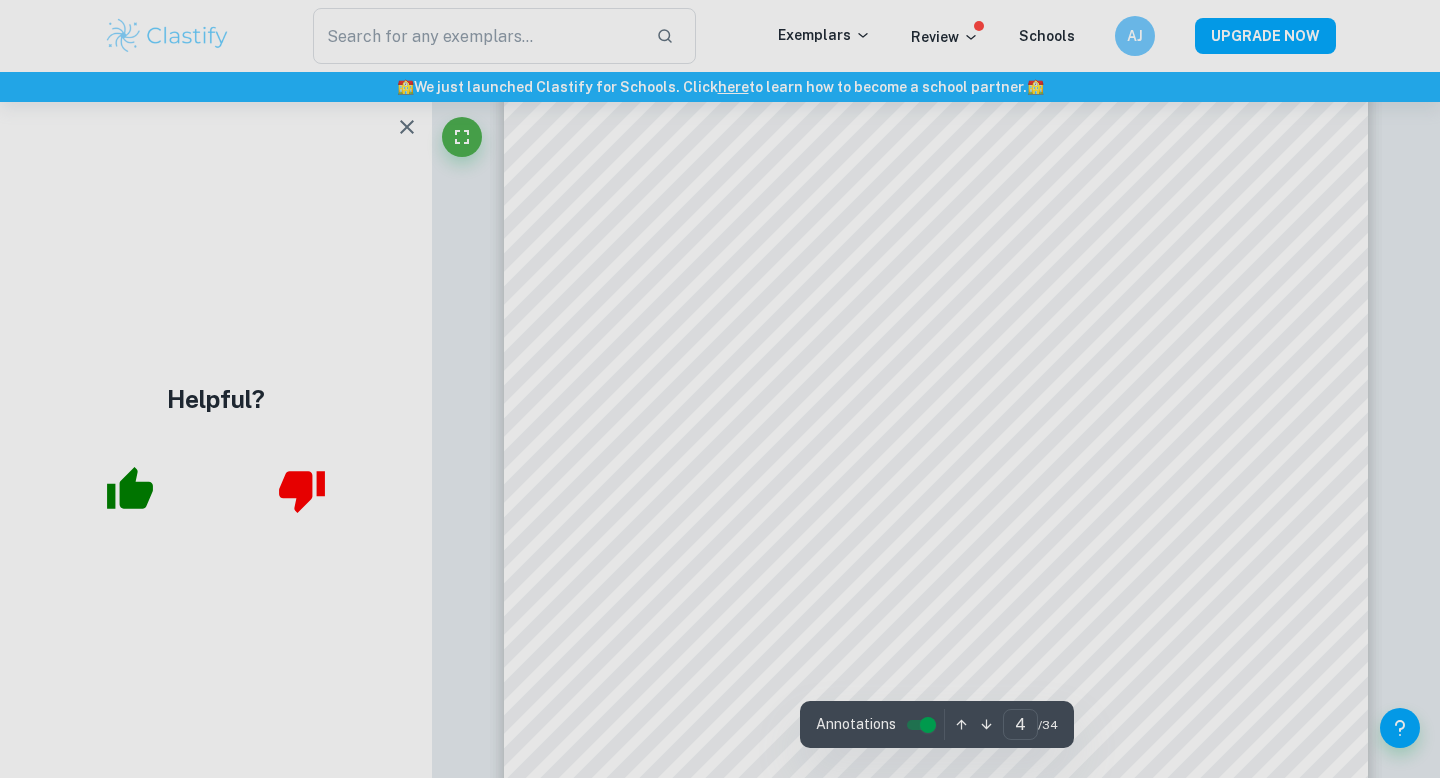 click at bounding box center [407, 127] 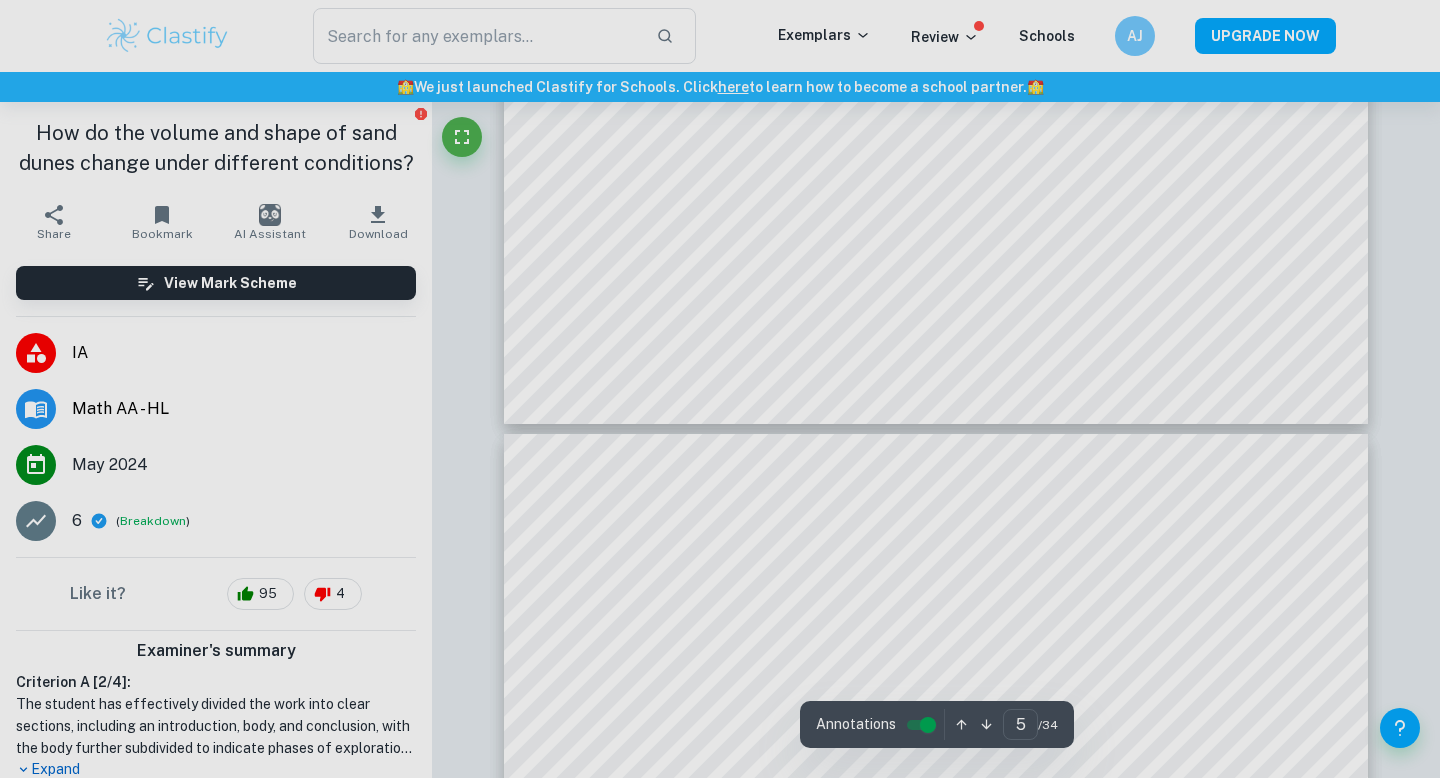 type on "6" 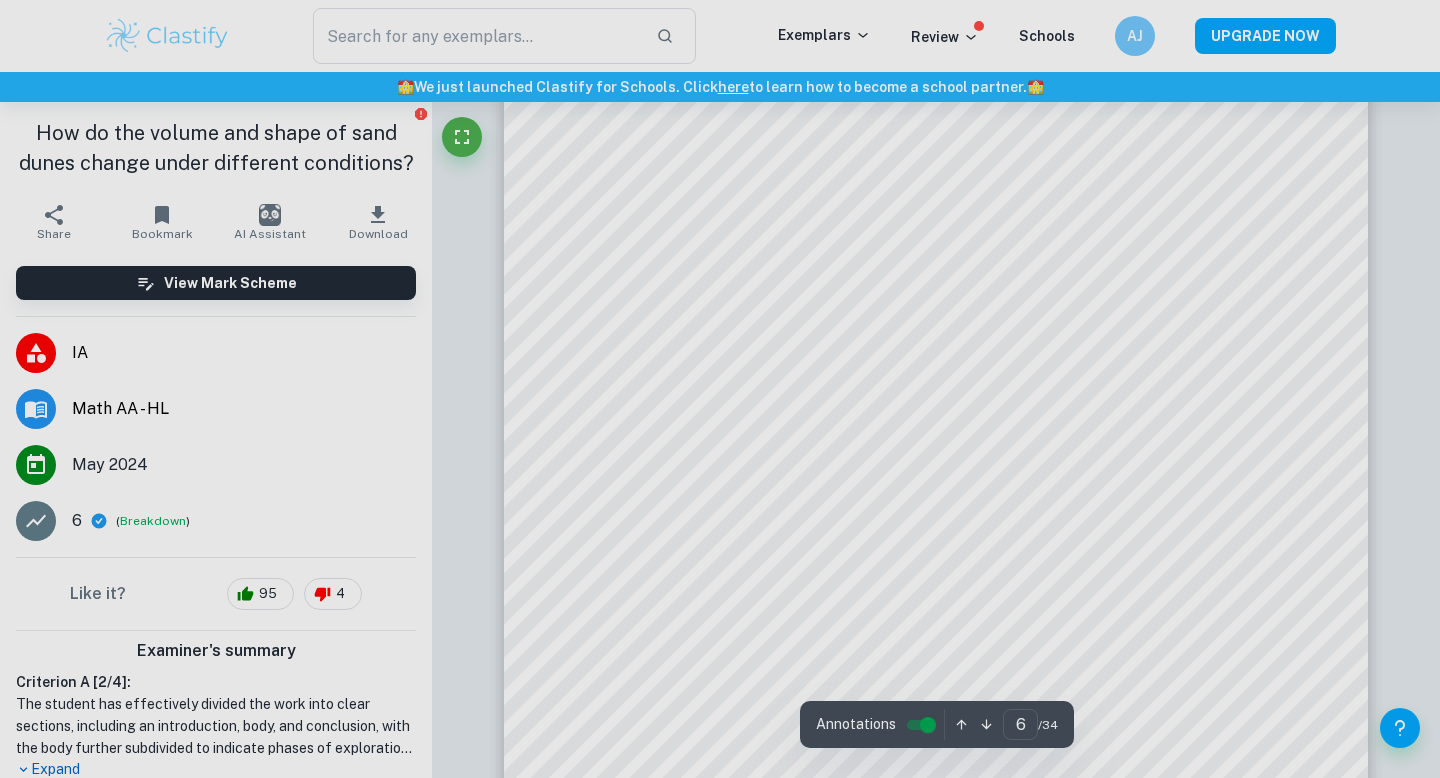 scroll, scrollTop: 6807, scrollLeft: 0, axis: vertical 